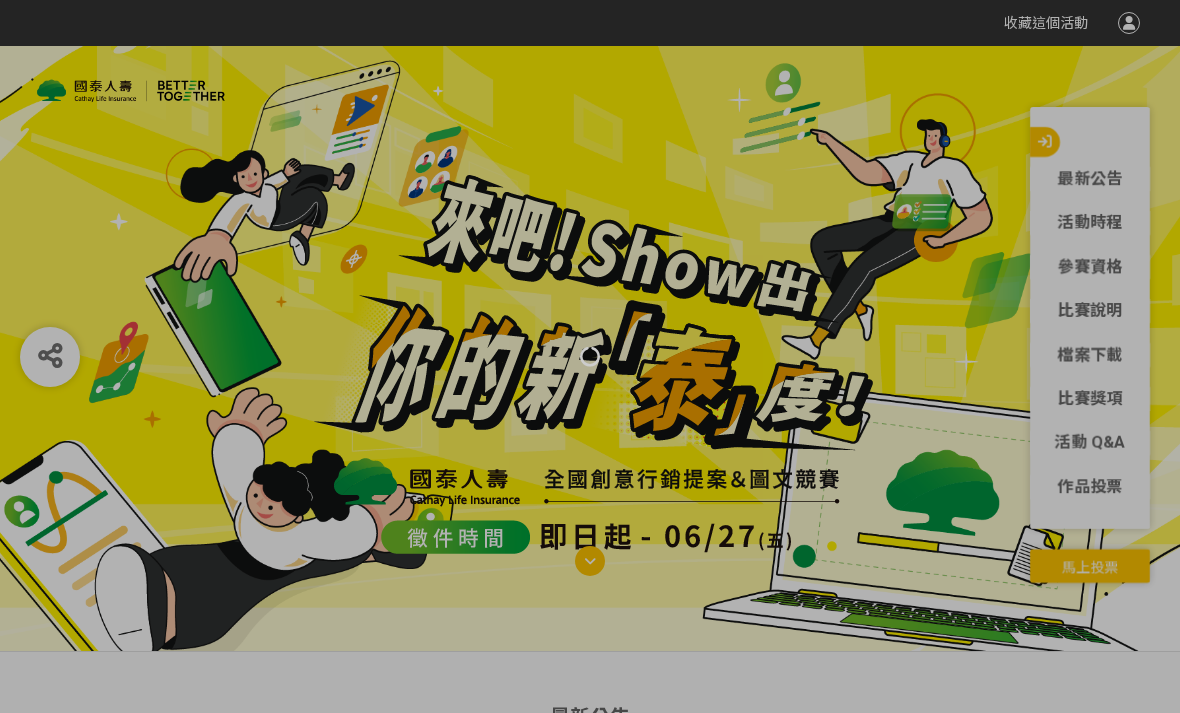 scroll, scrollTop: 0, scrollLeft: 0, axis: both 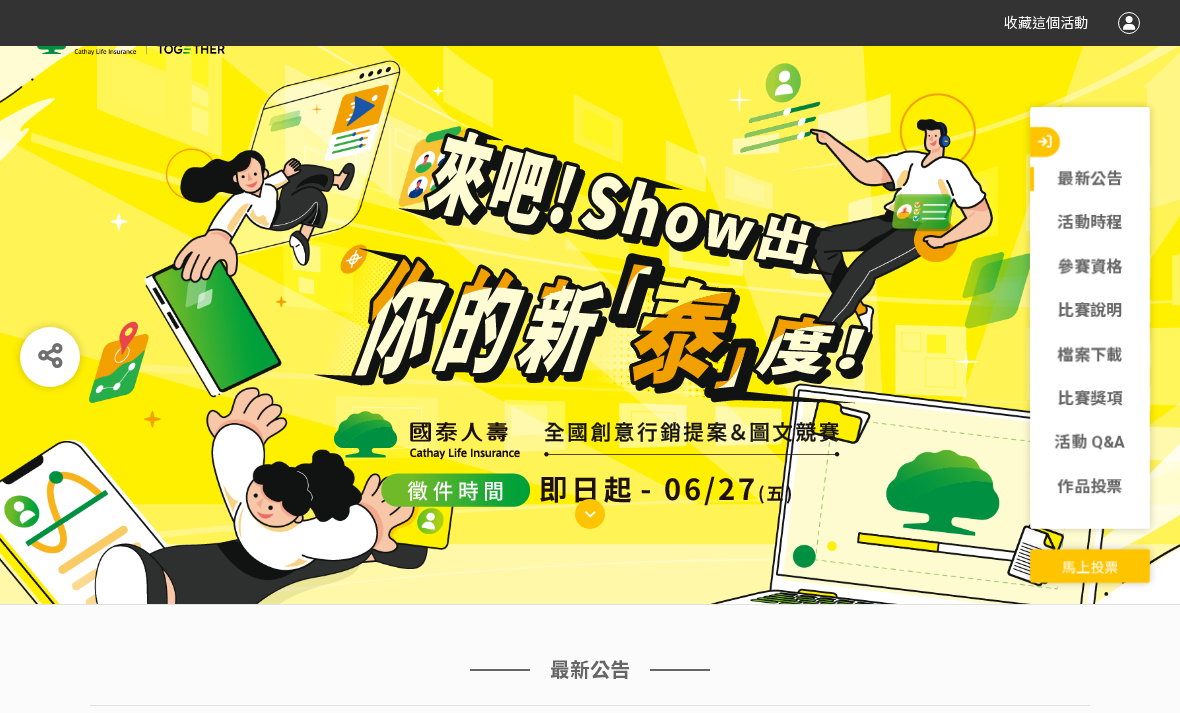 click on "行銷提案組 人氣投票" 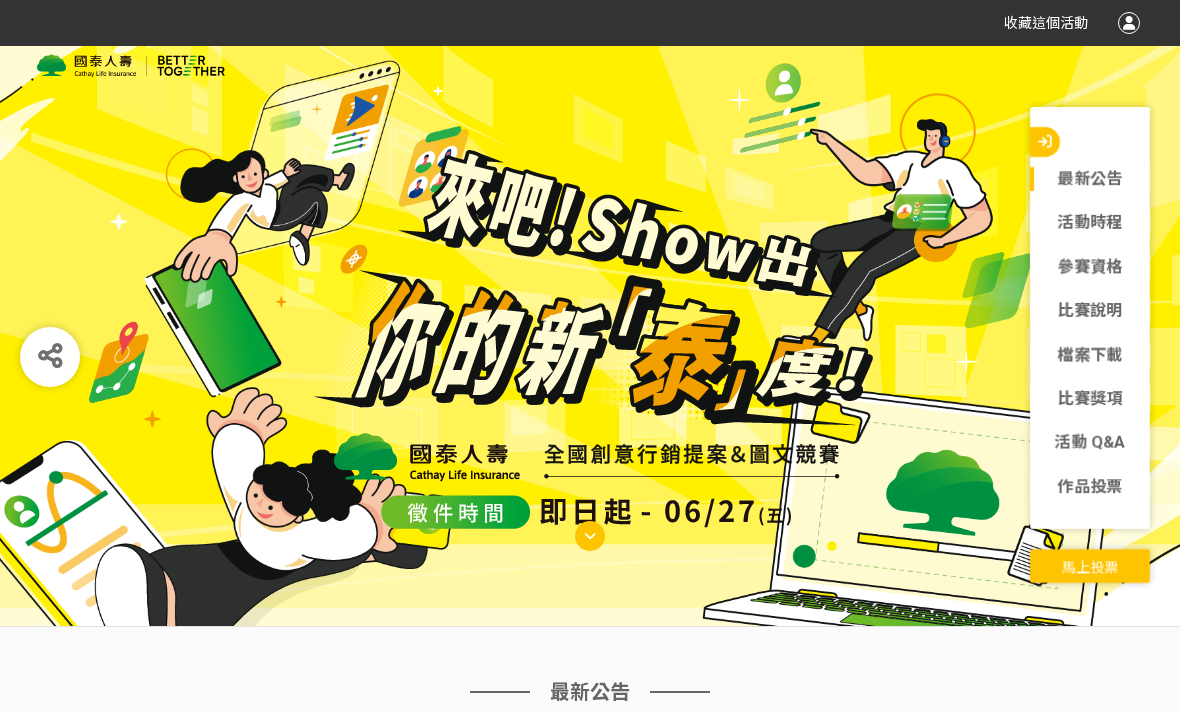 select on "13115" 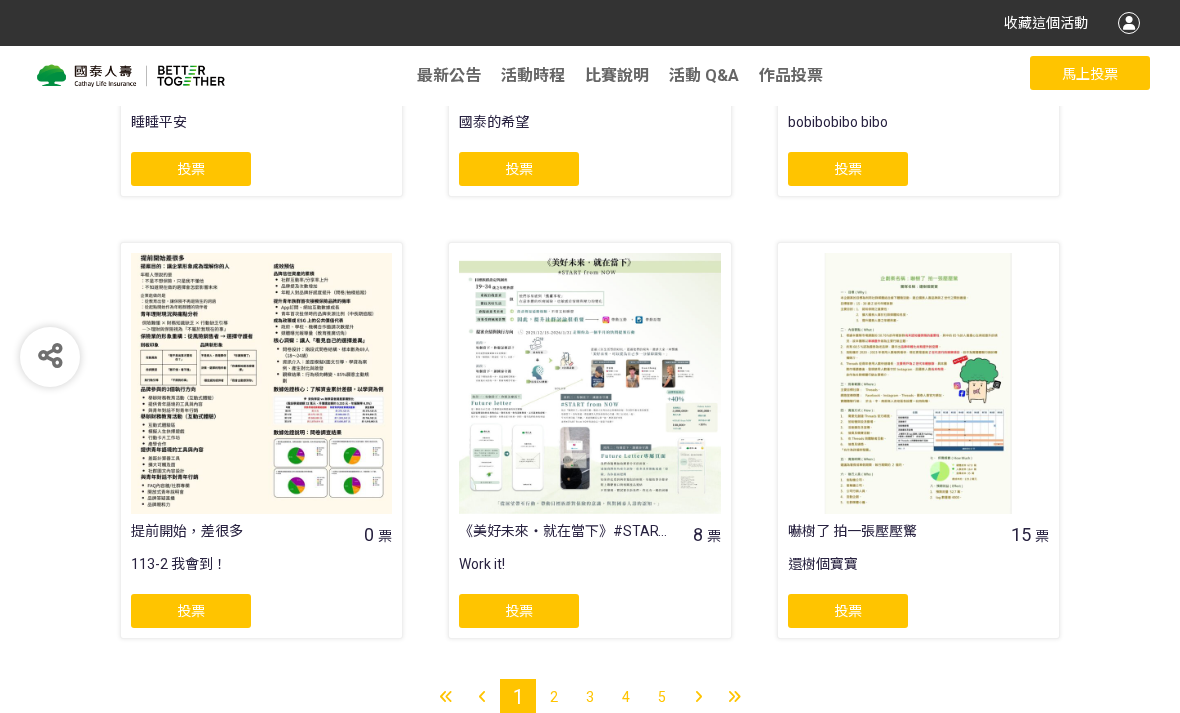 scroll, scrollTop: 1591, scrollLeft: 0, axis: vertical 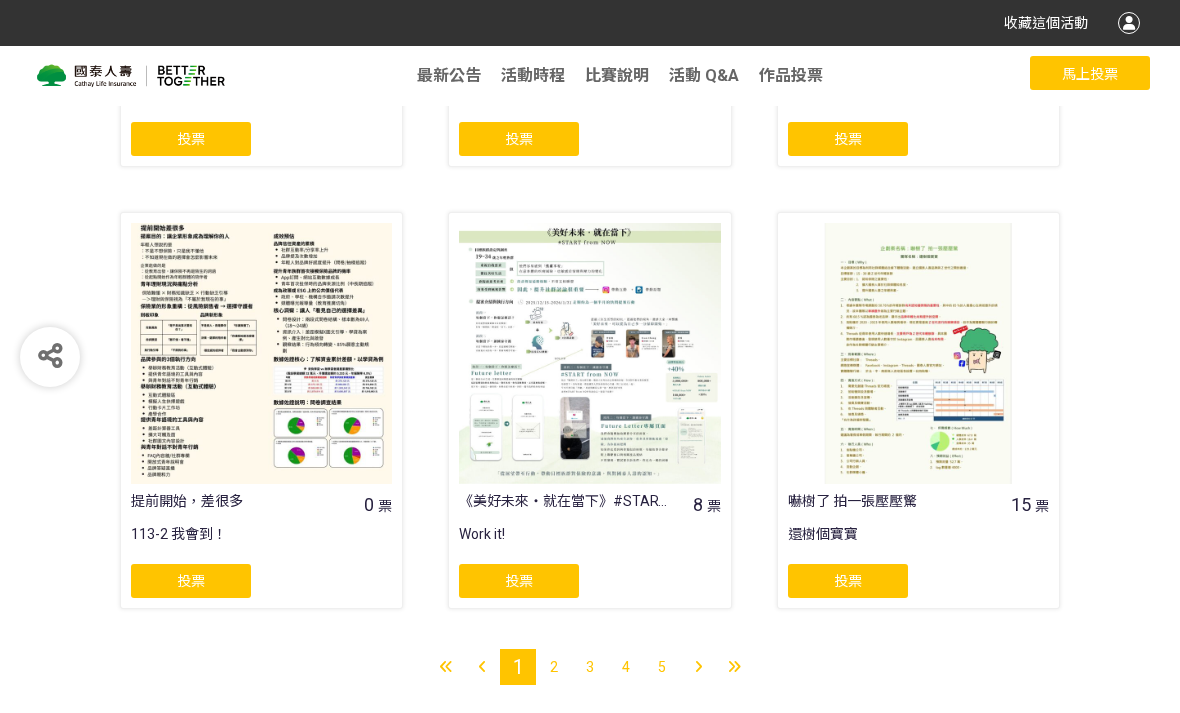 click on "2" at bounding box center [554, 667] 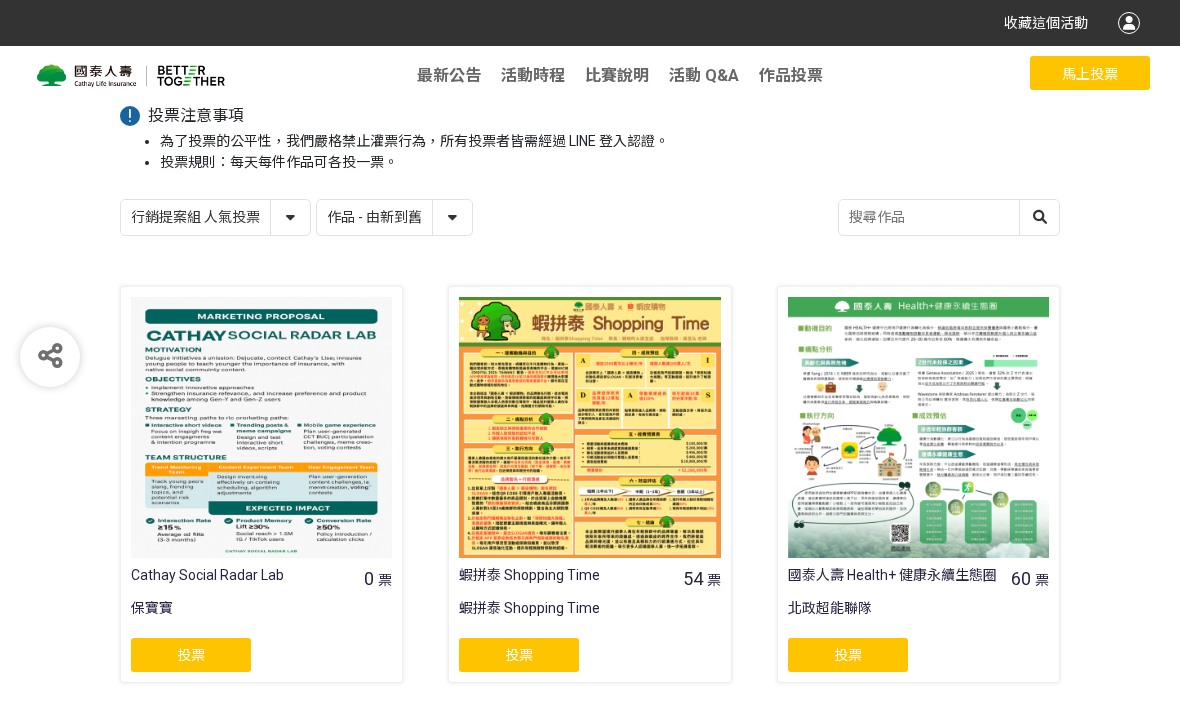 scroll, scrollTop: 254, scrollLeft: 0, axis: vertical 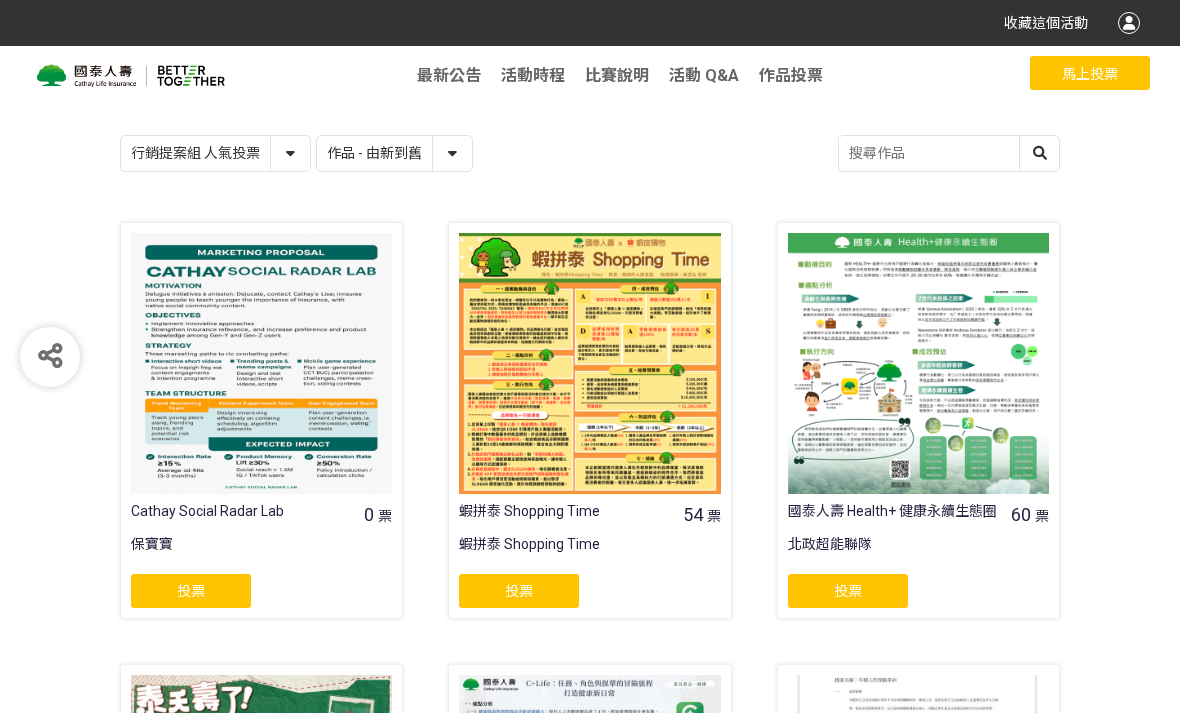 click at bounding box center [949, 153] 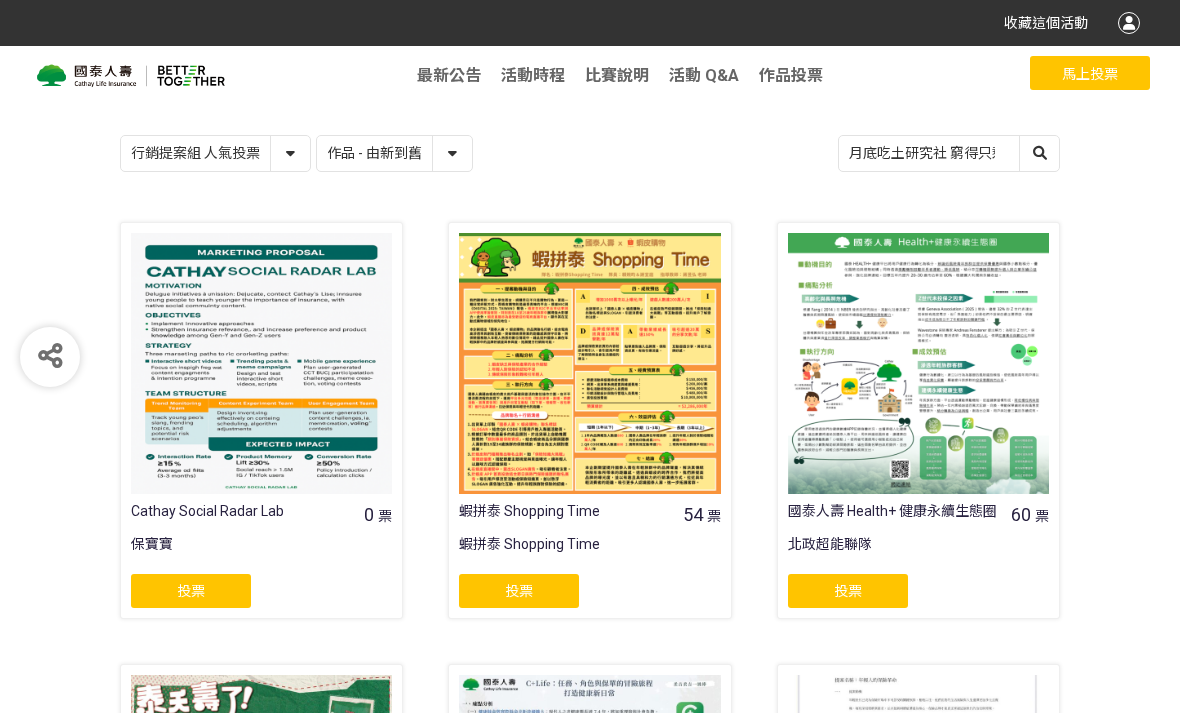 click on "月底吃土研究社 窮得只剩下未來" at bounding box center [949, 153] 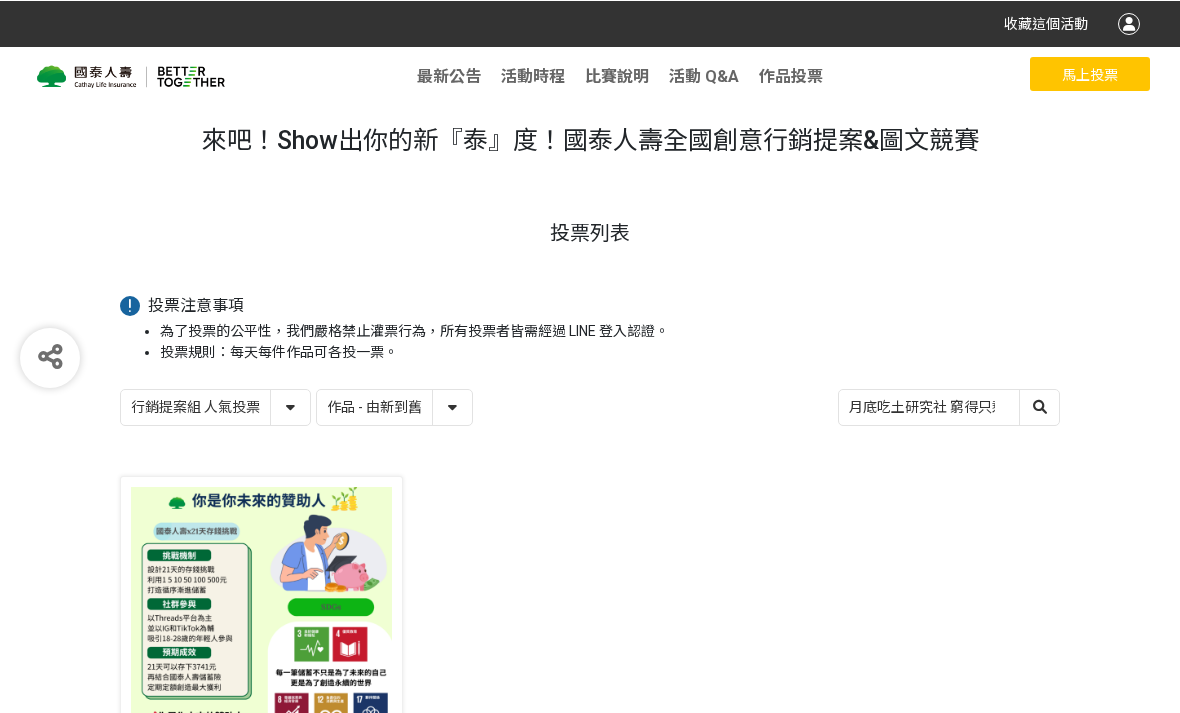scroll, scrollTop: 0, scrollLeft: 0, axis: both 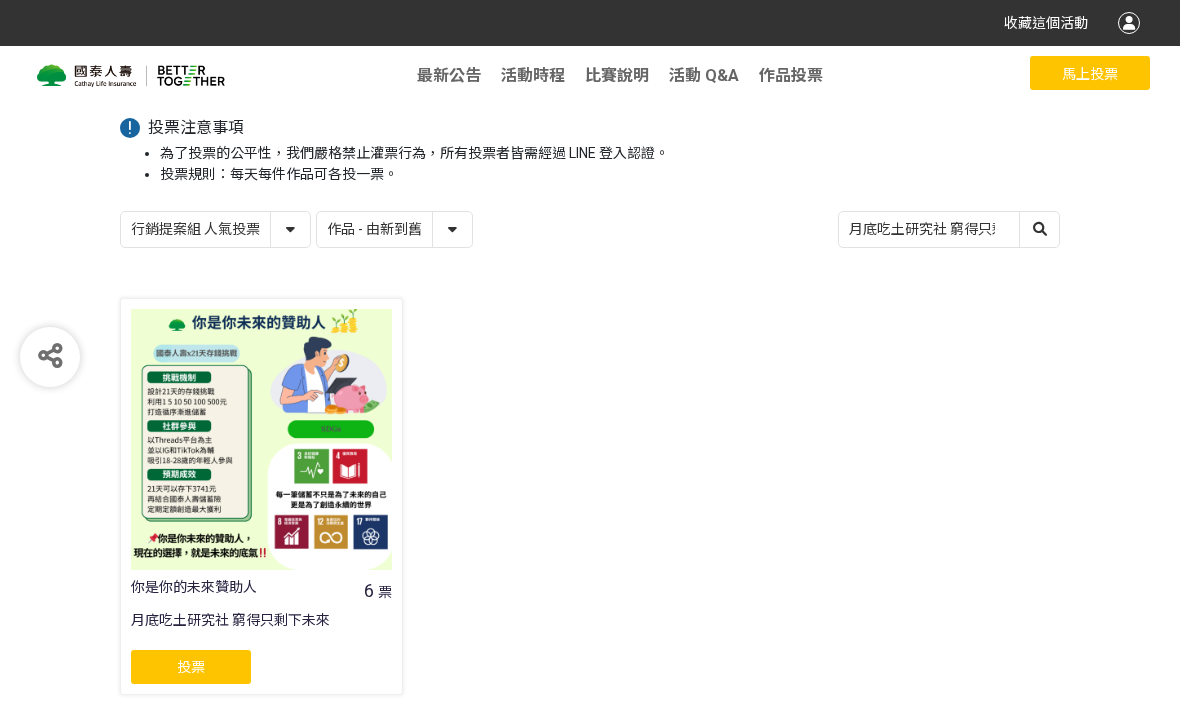 click on "你是你的未來贊助人" at bounding box center [235, 590] 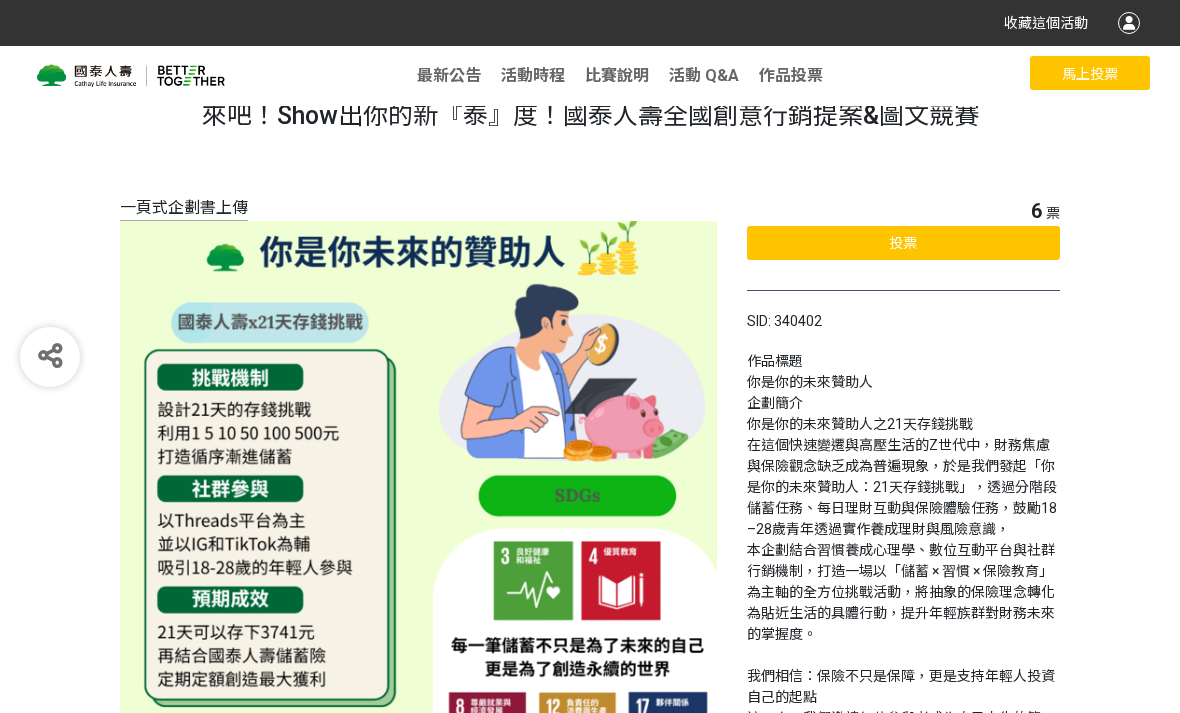click on "投票" 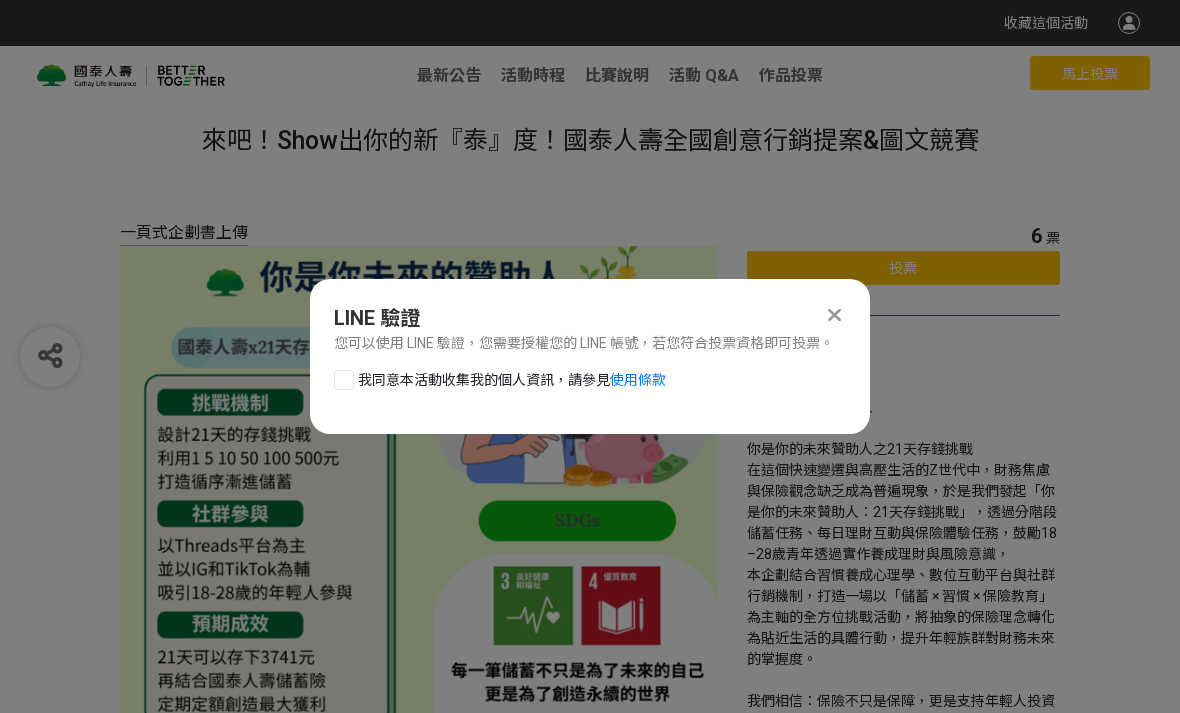 click at bounding box center (344, 380) 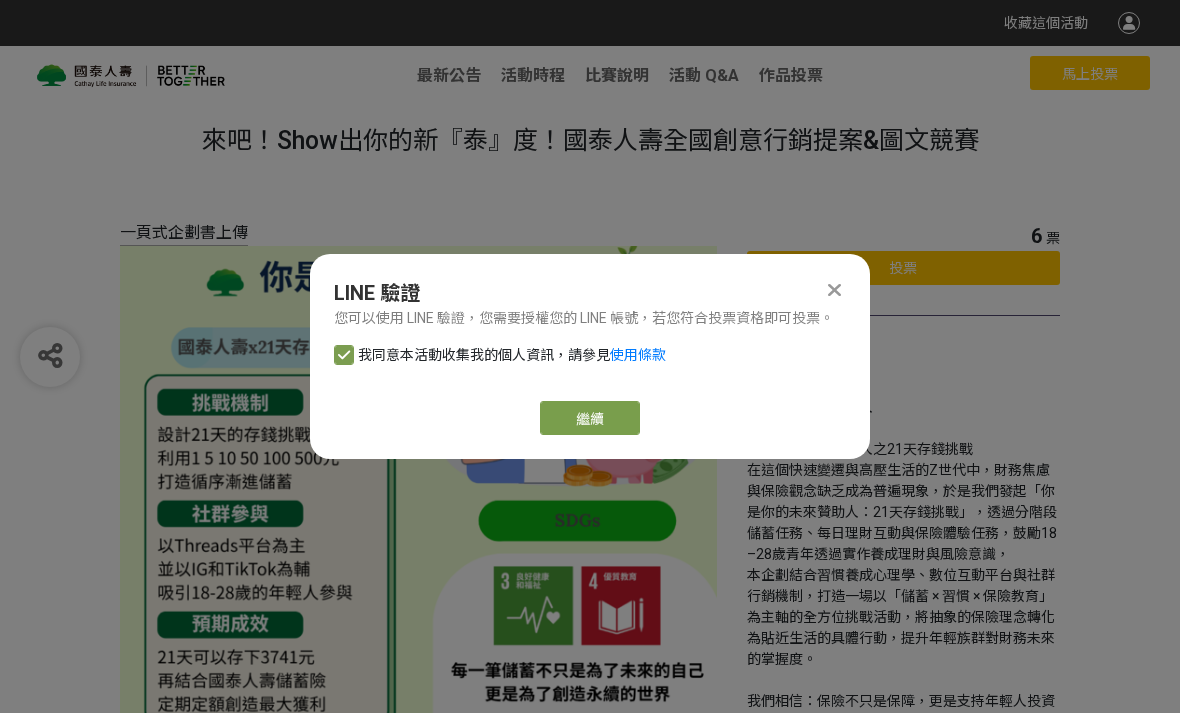 click on "繼續" at bounding box center [590, 418] 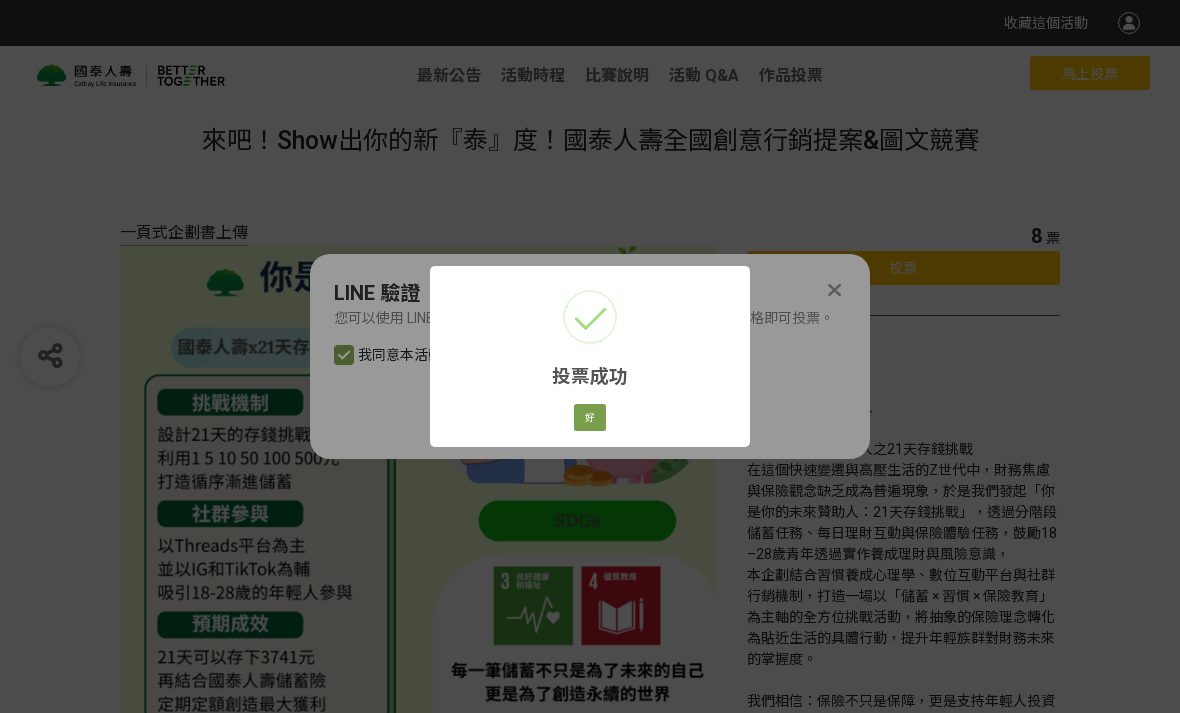 click on "好" at bounding box center (590, 418) 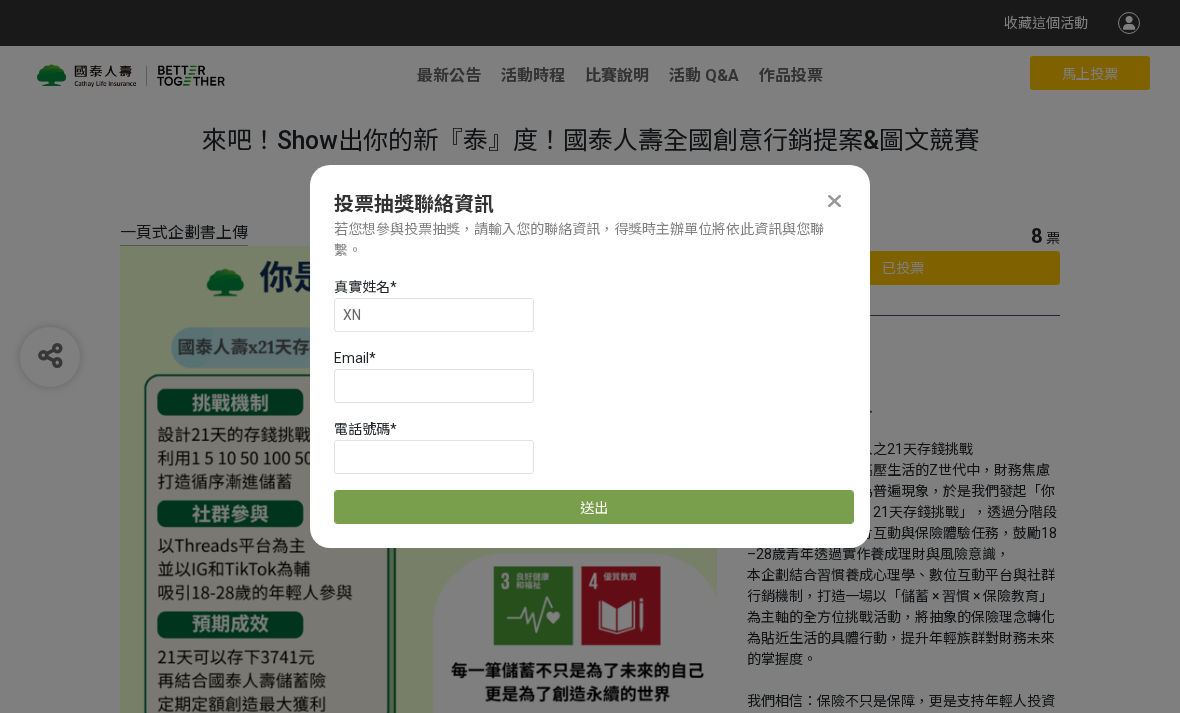 click at bounding box center [834, 201] 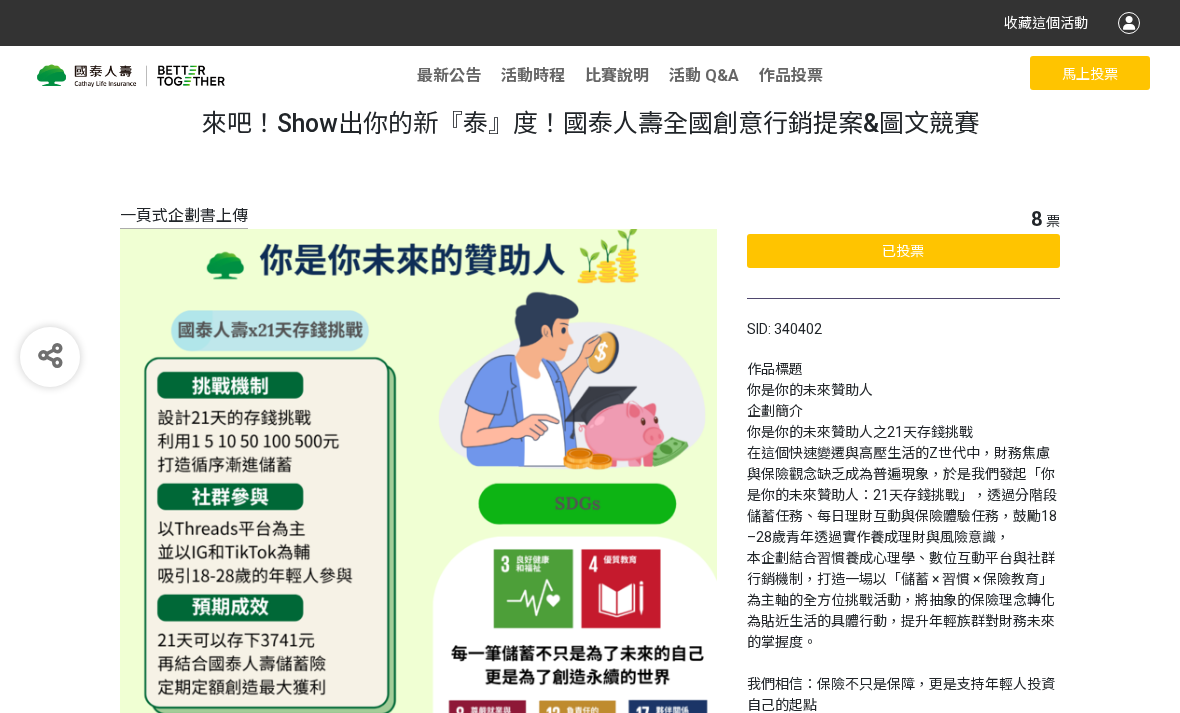 scroll, scrollTop: 0, scrollLeft: 0, axis: both 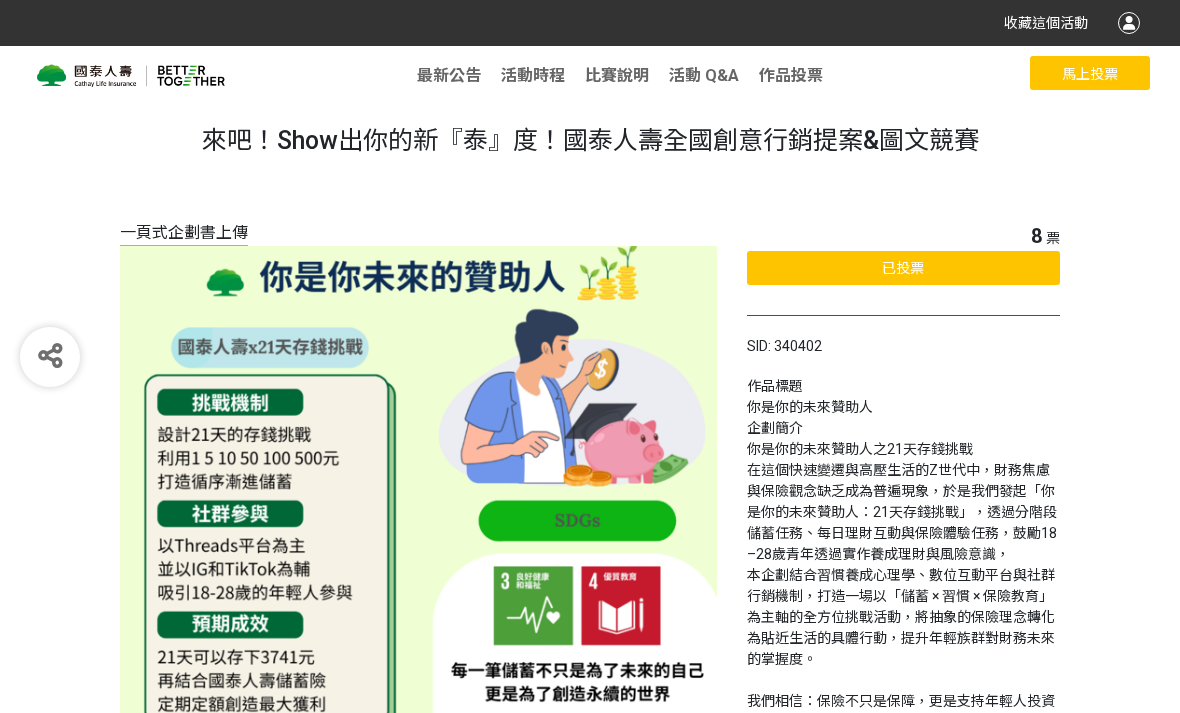 select on "13115" 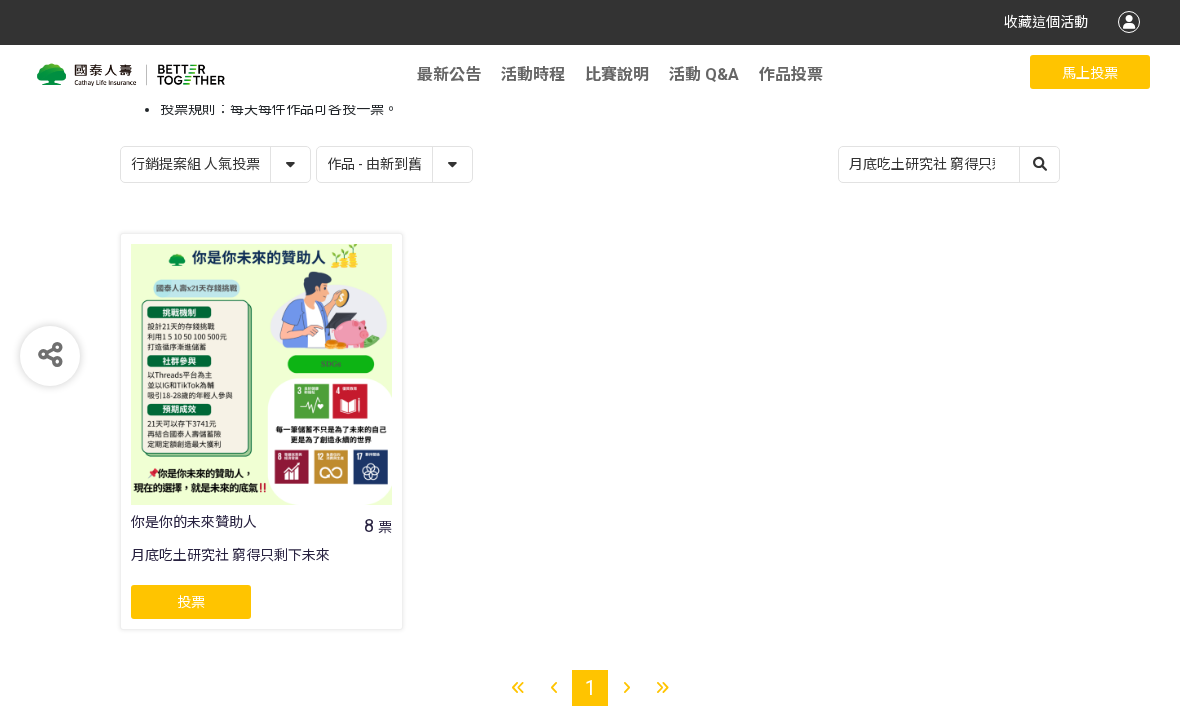 scroll, scrollTop: 243, scrollLeft: 0, axis: vertical 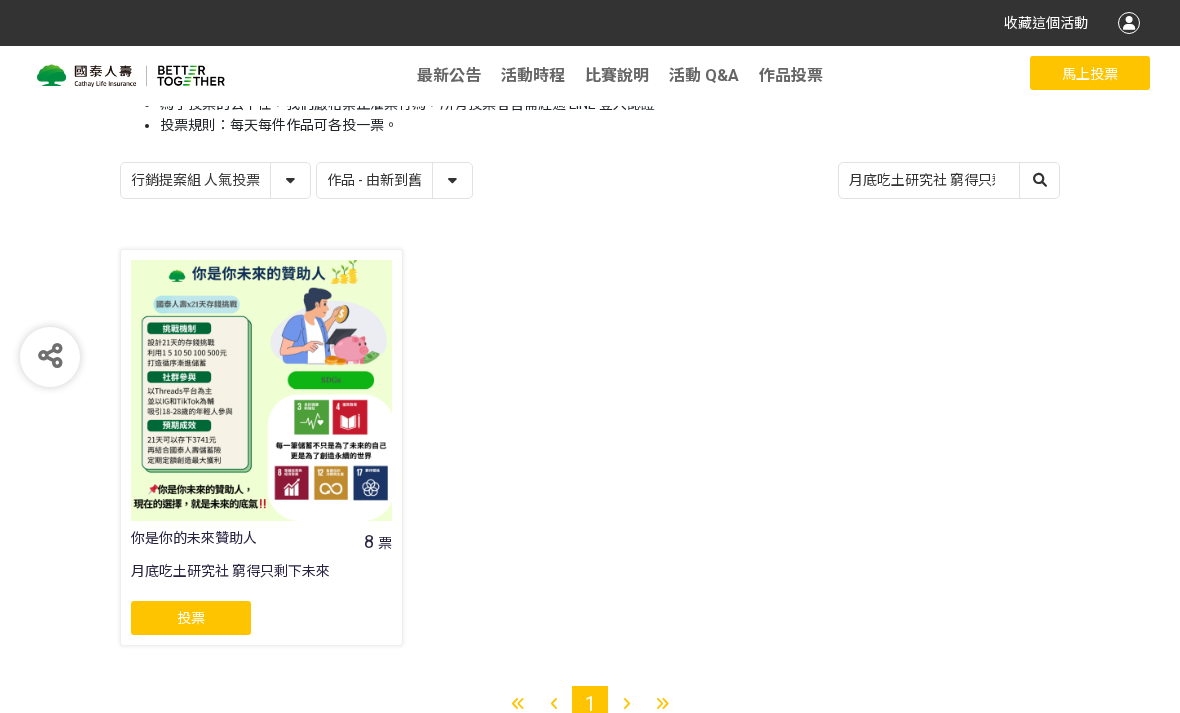 click on "月底吃土研究社 窮得只剩下未來" at bounding box center [261, 581] 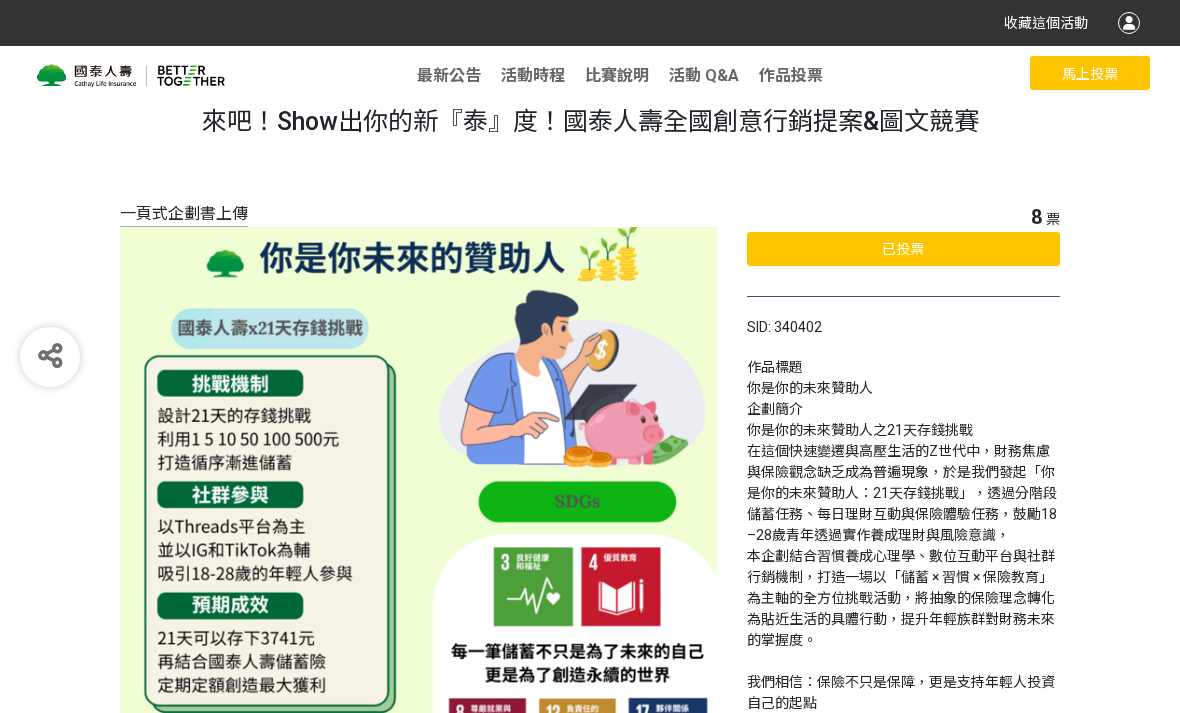scroll, scrollTop: 0, scrollLeft: 0, axis: both 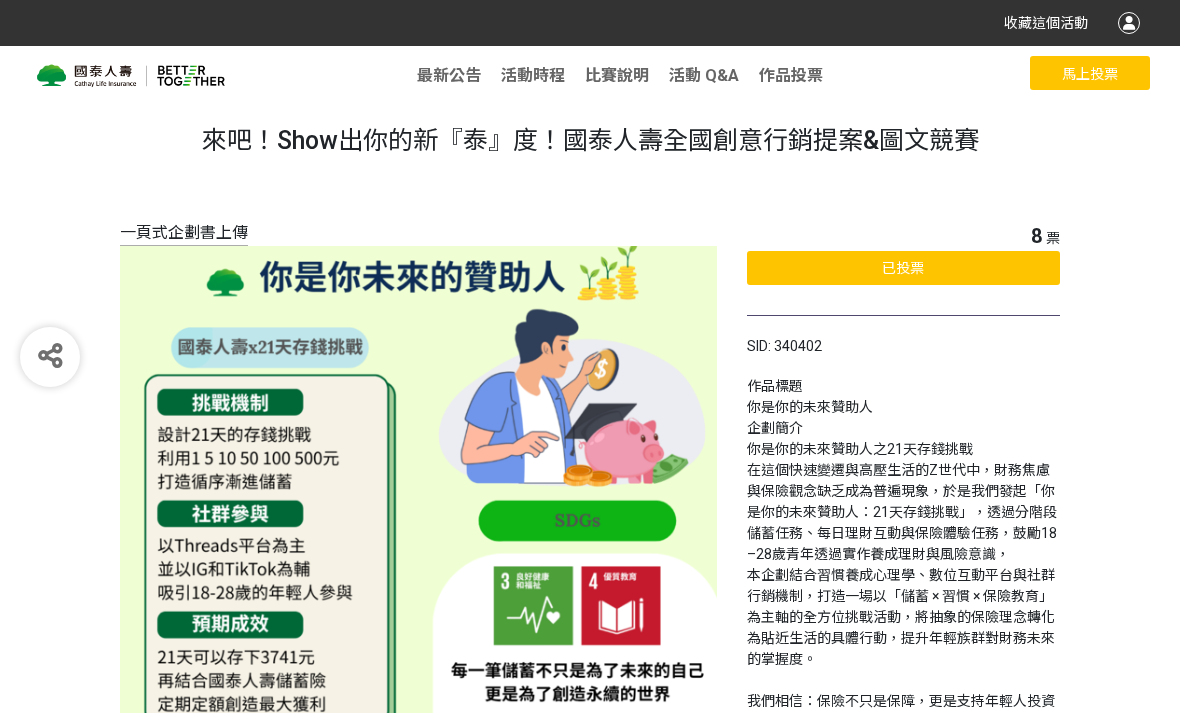 select on "13115" 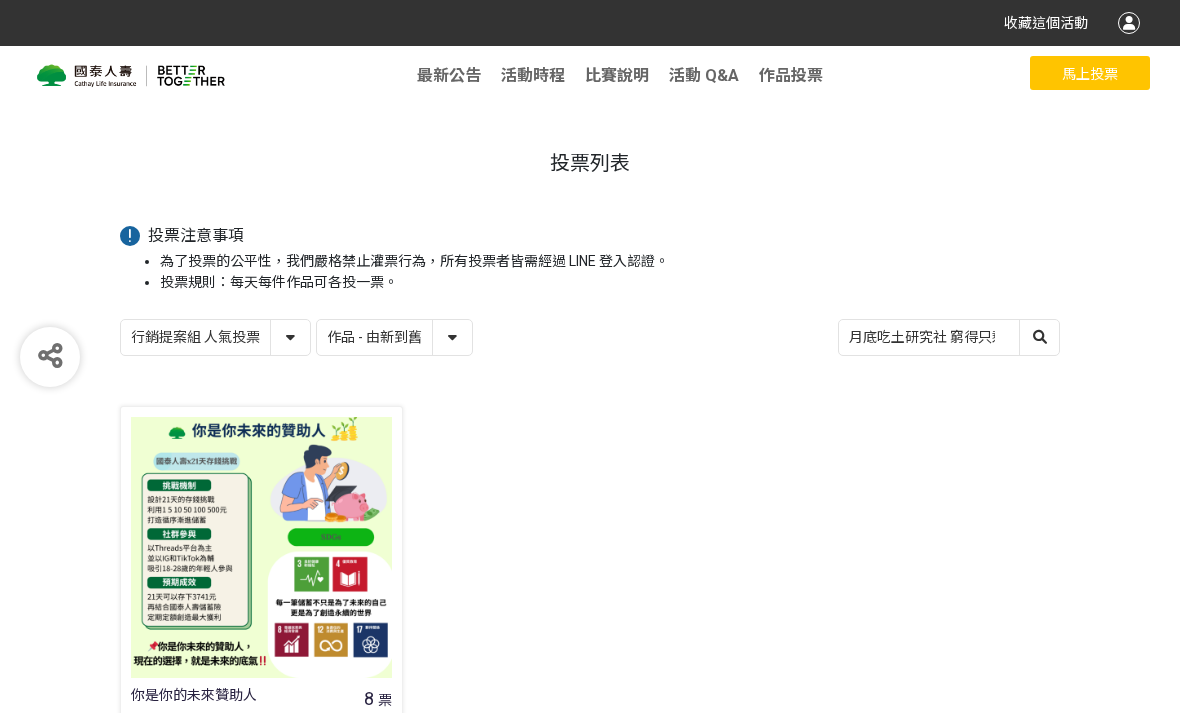 scroll, scrollTop: 66, scrollLeft: 0, axis: vertical 